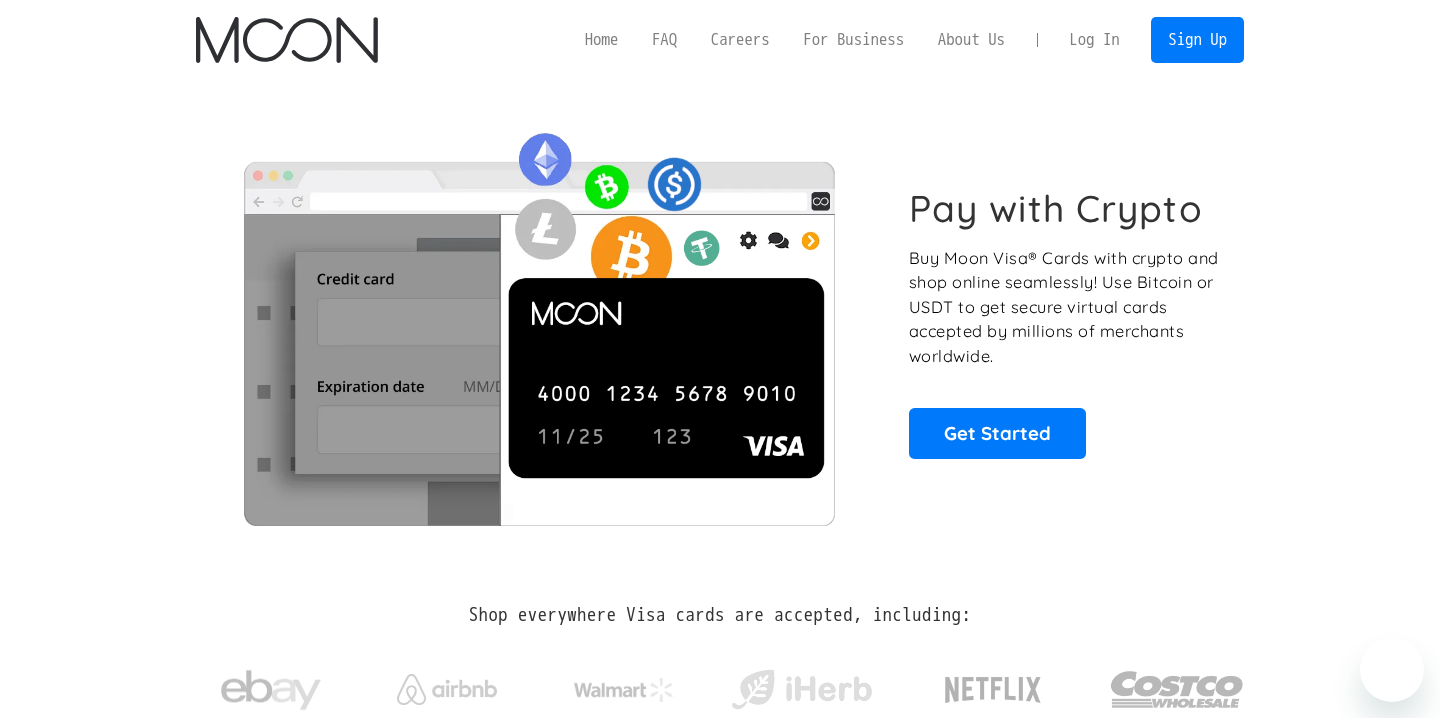 scroll, scrollTop: 0, scrollLeft: 0, axis: both 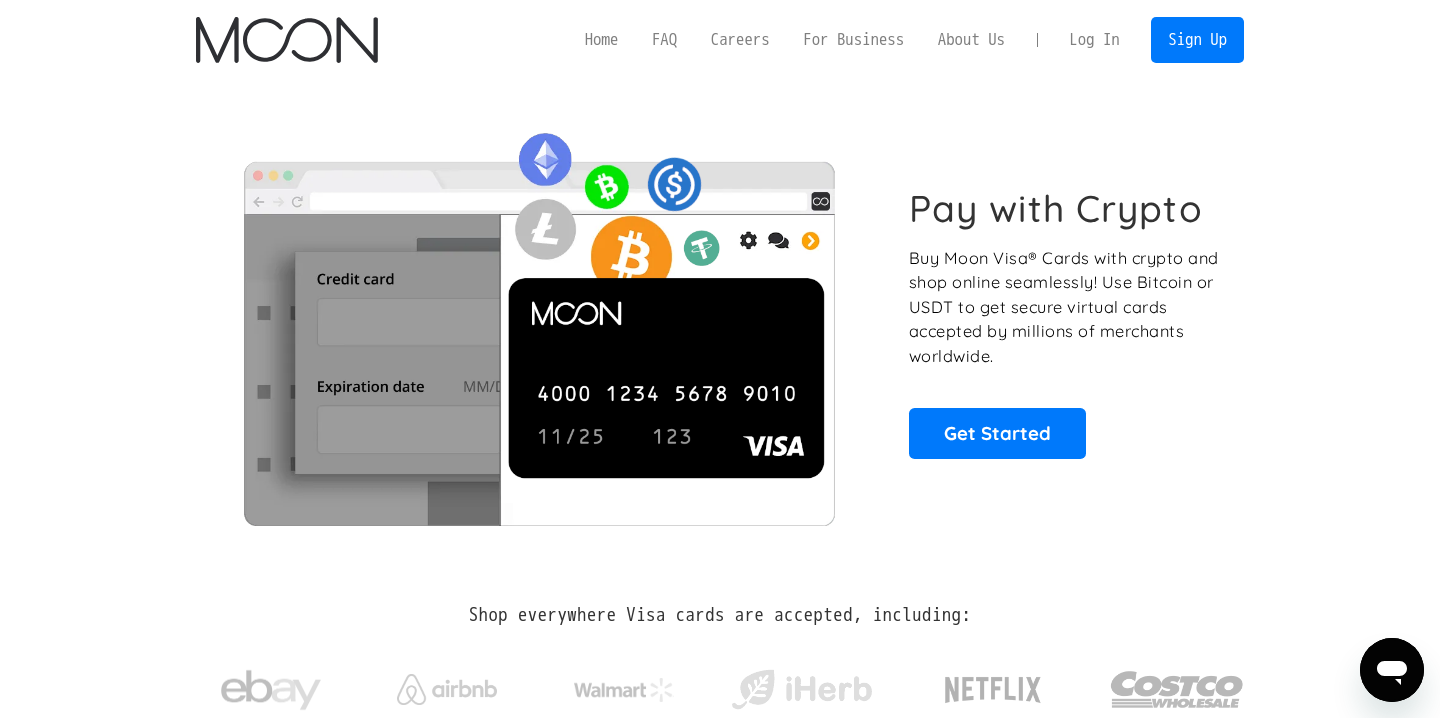click on "Log In" at bounding box center [1094, 40] 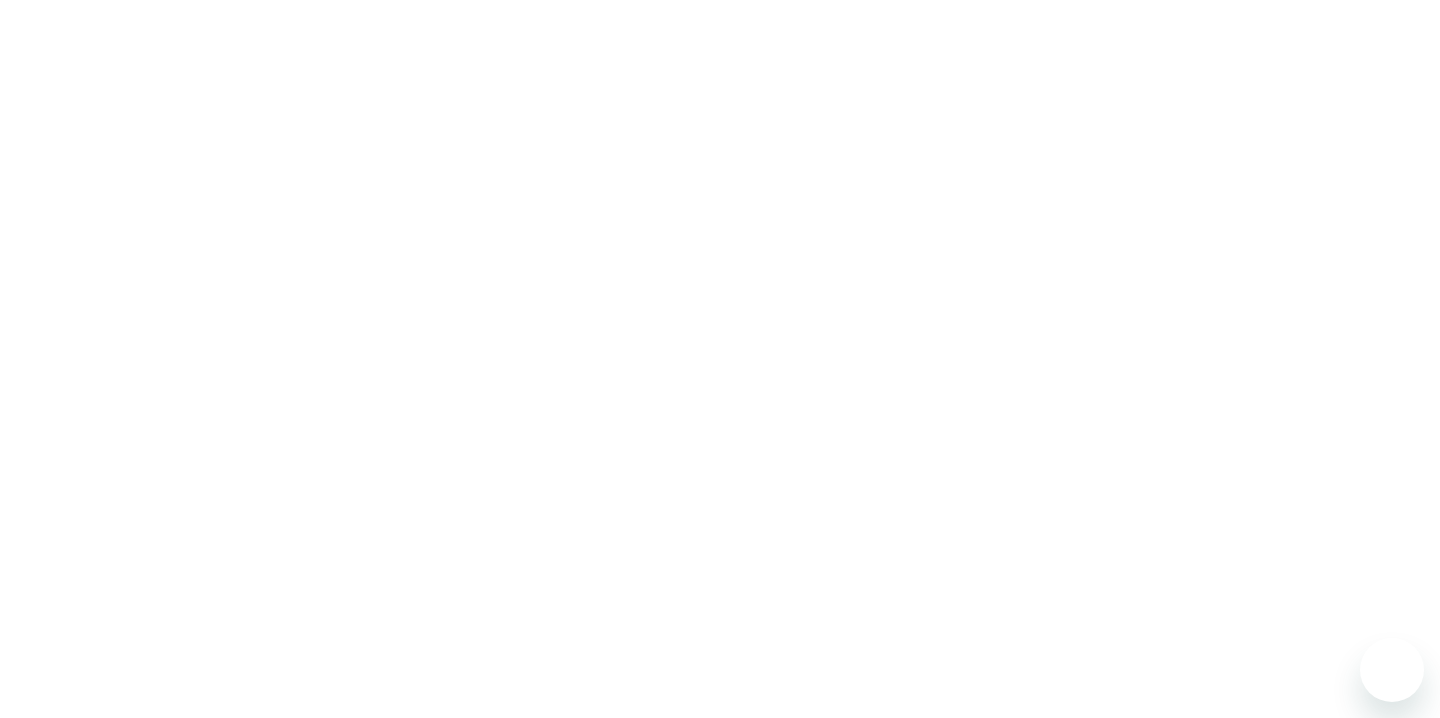 scroll, scrollTop: 0, scrollLeft: 0, axis: both 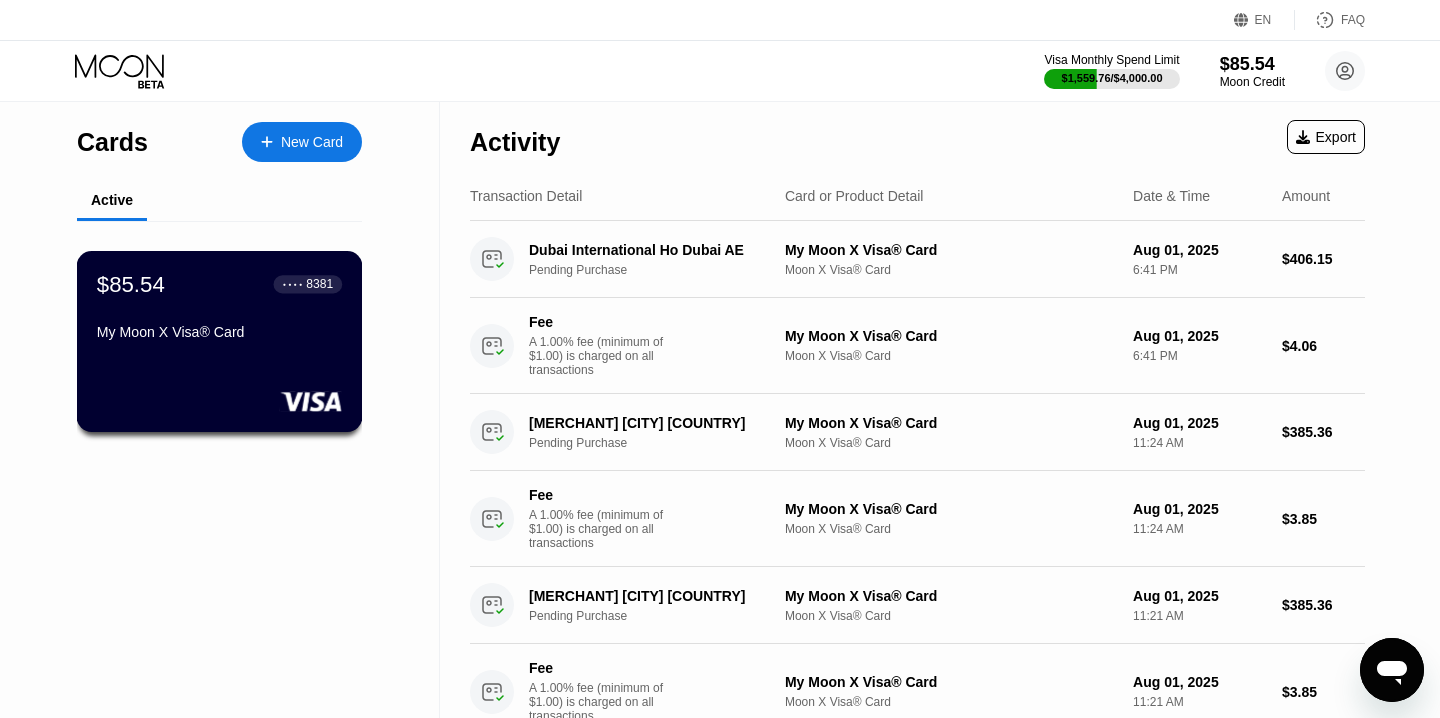click on "$85.54 ● ● ● ● 8381 My Moon X Visa® Card" at bounding box center (220, 341) 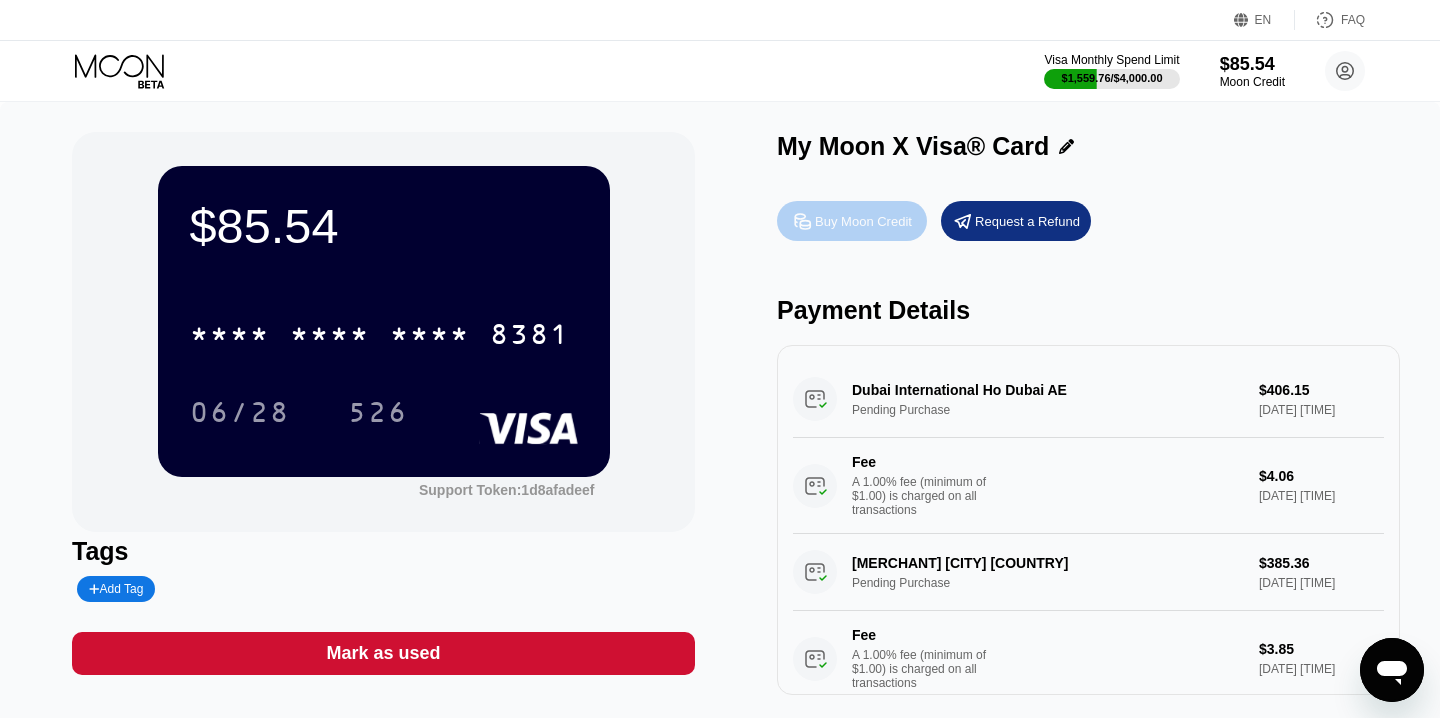 click 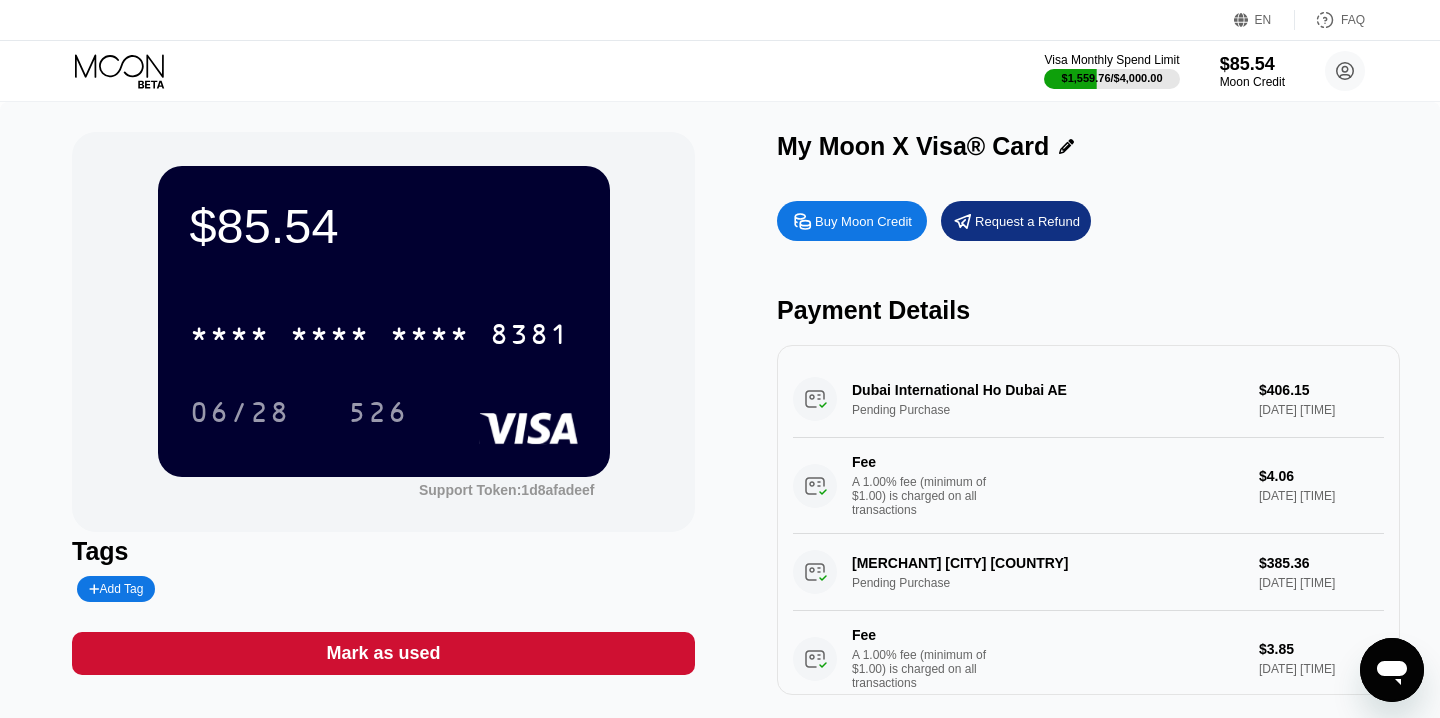 type on "0" 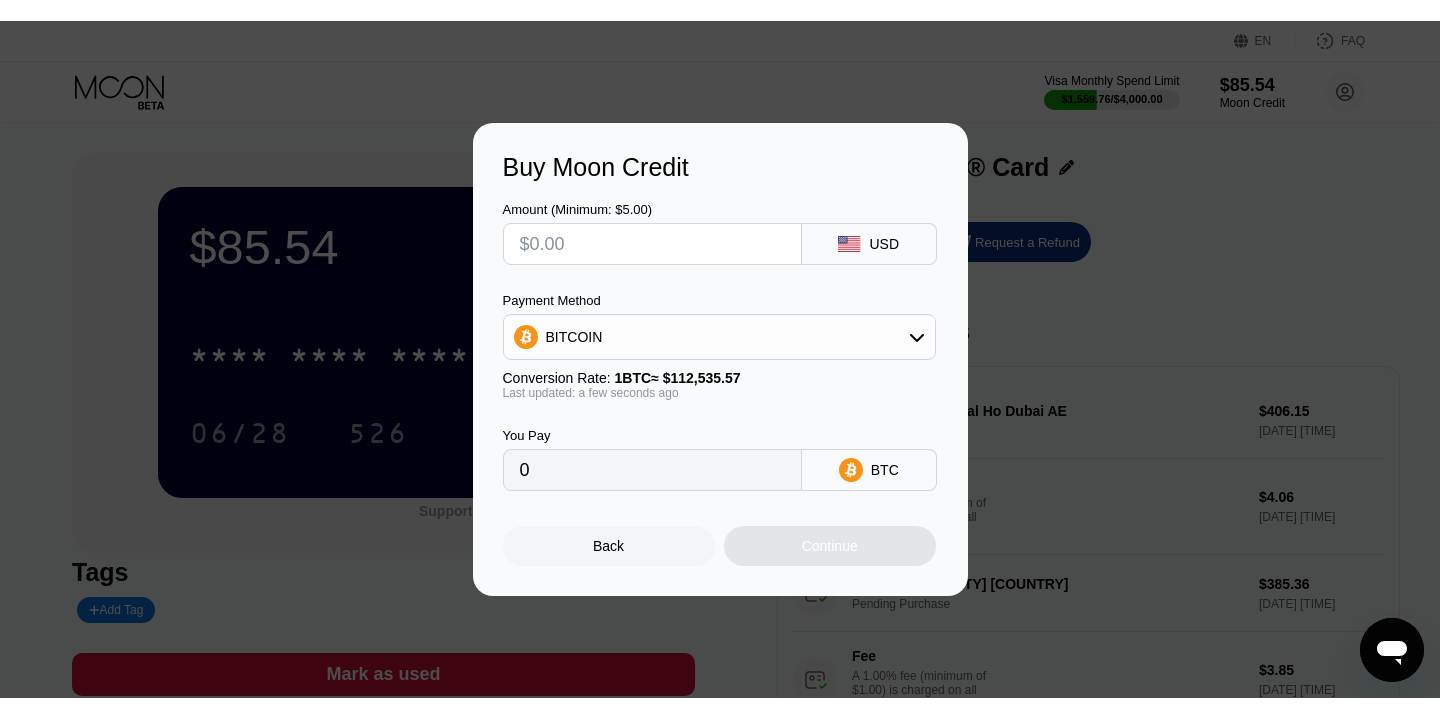 scroll, scrollTop: 596, scrollLeft: 0, axis: vertical 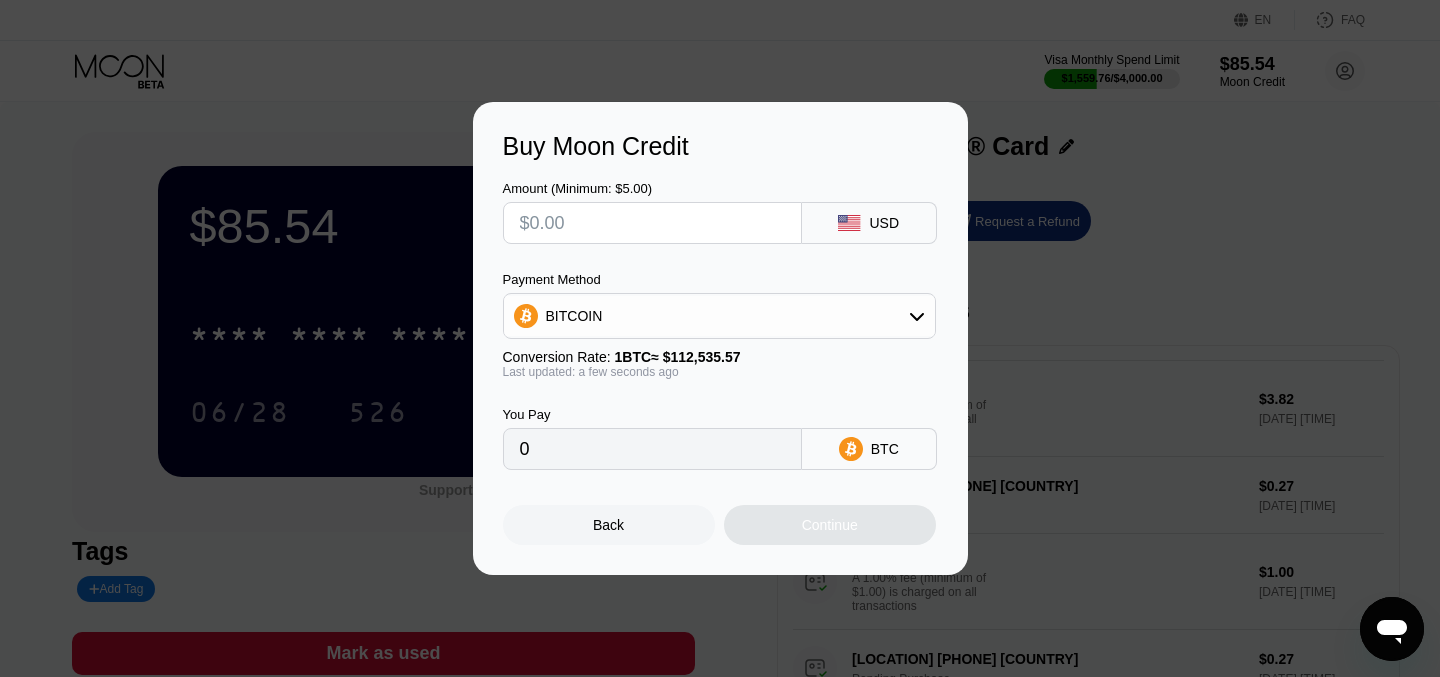click at bounding box center (652, 223) 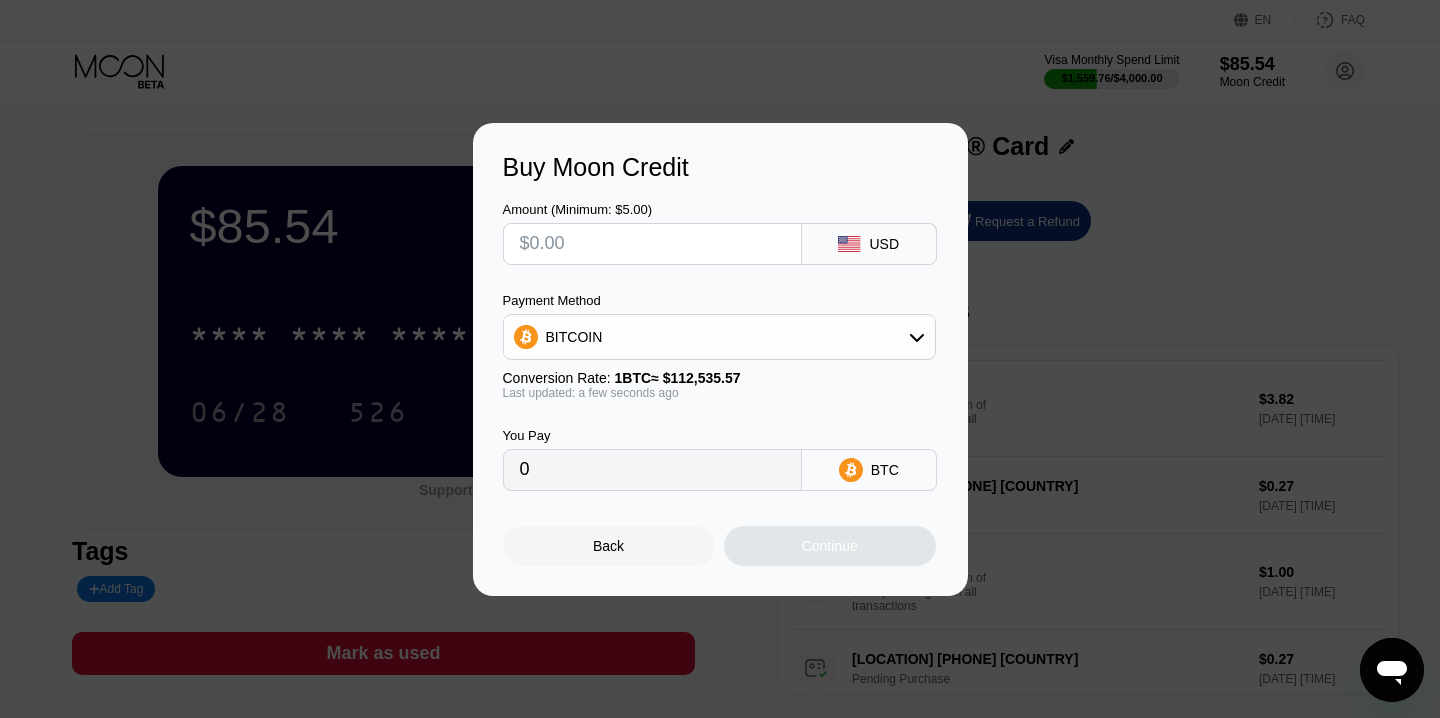type on "$4" 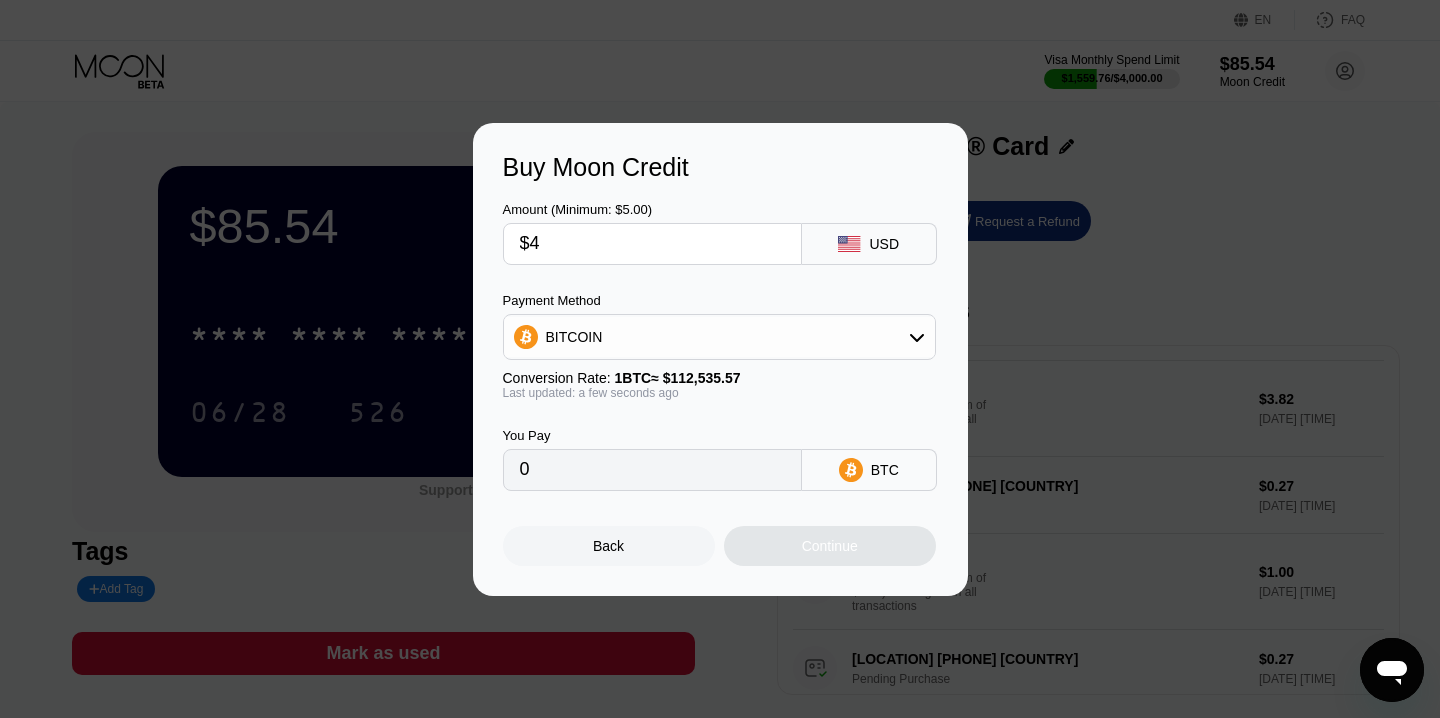 type on "0.00003555" 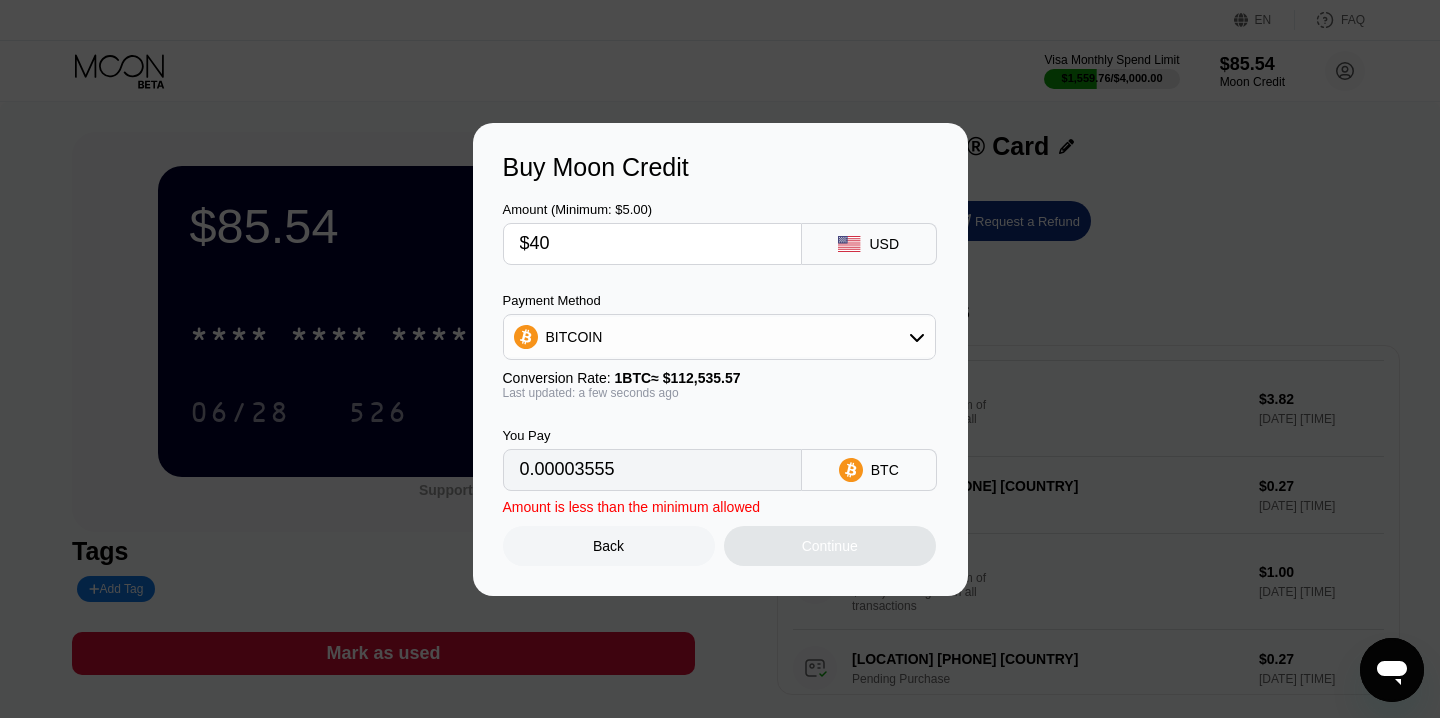type on "$400" 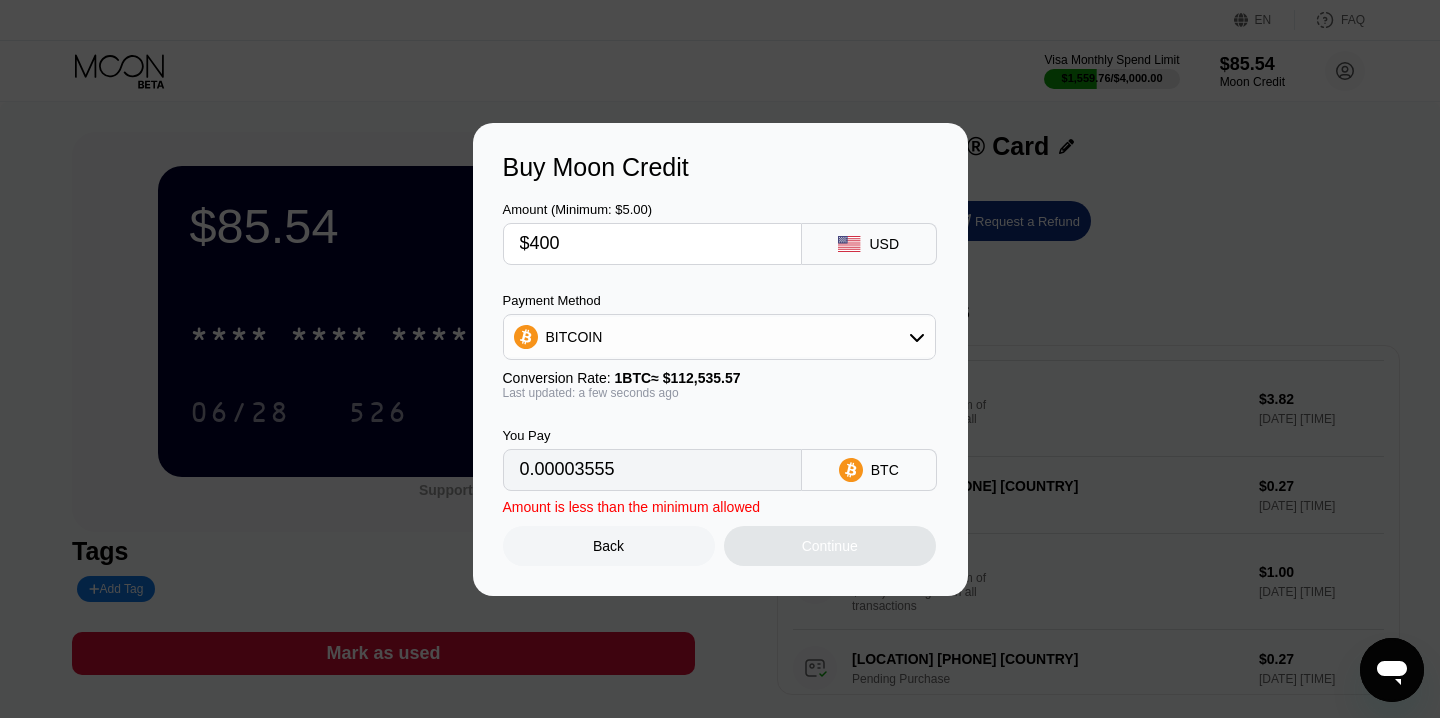 type on "0.00355444" 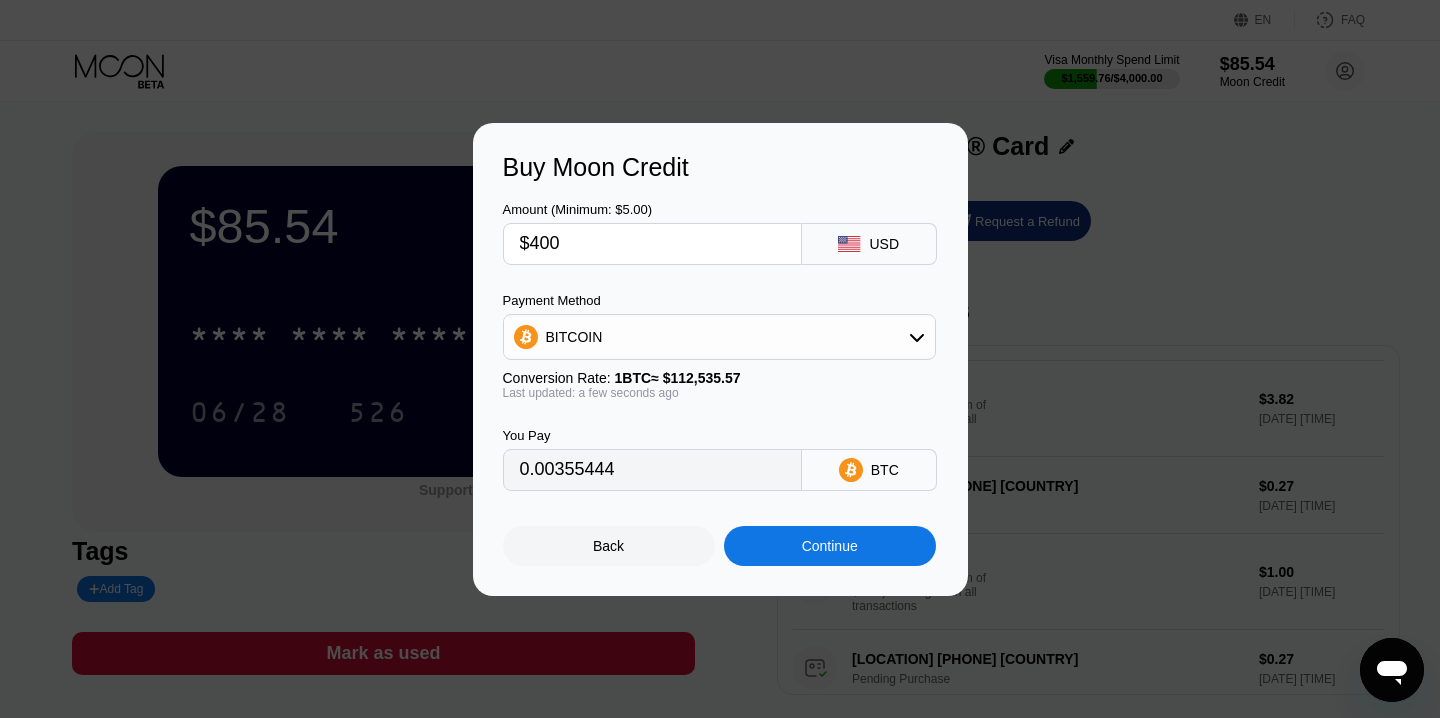 type on "$400" 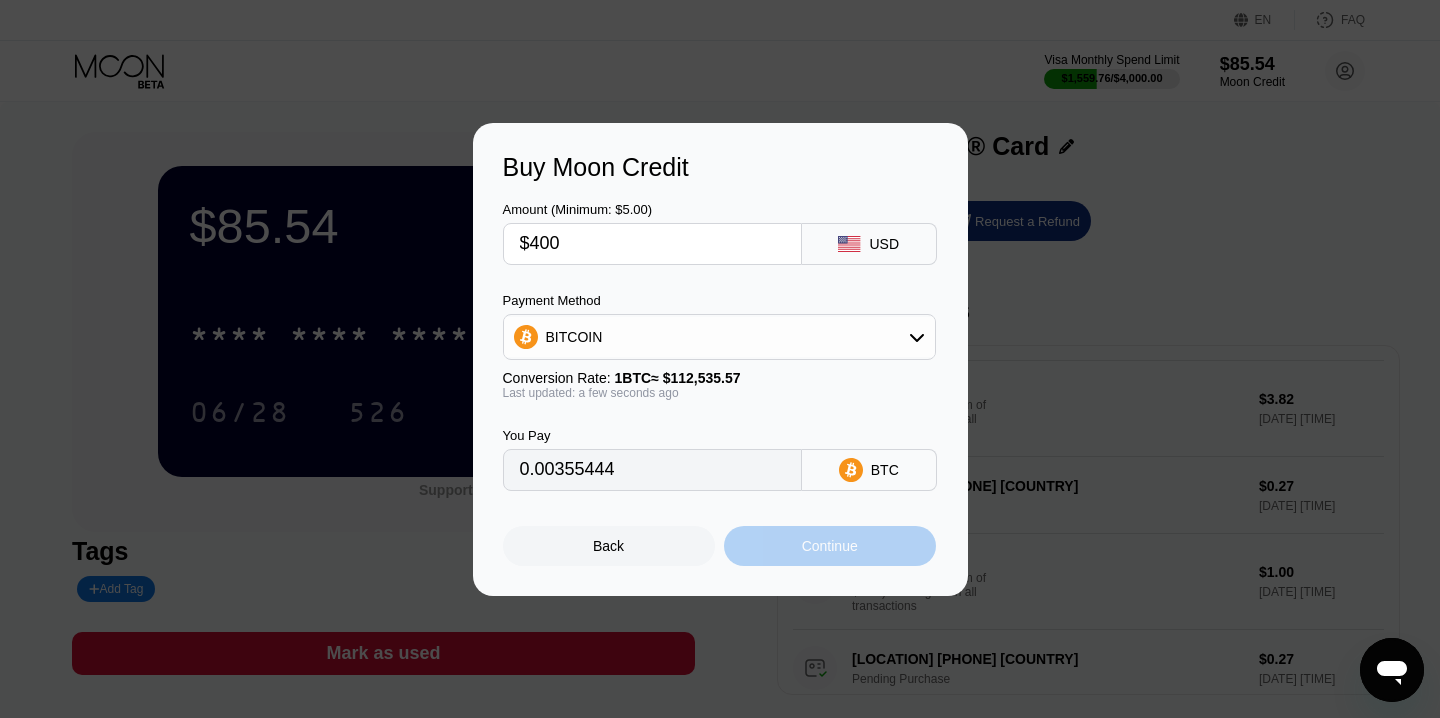 click on "Continue" at bounding box center (830, 546) 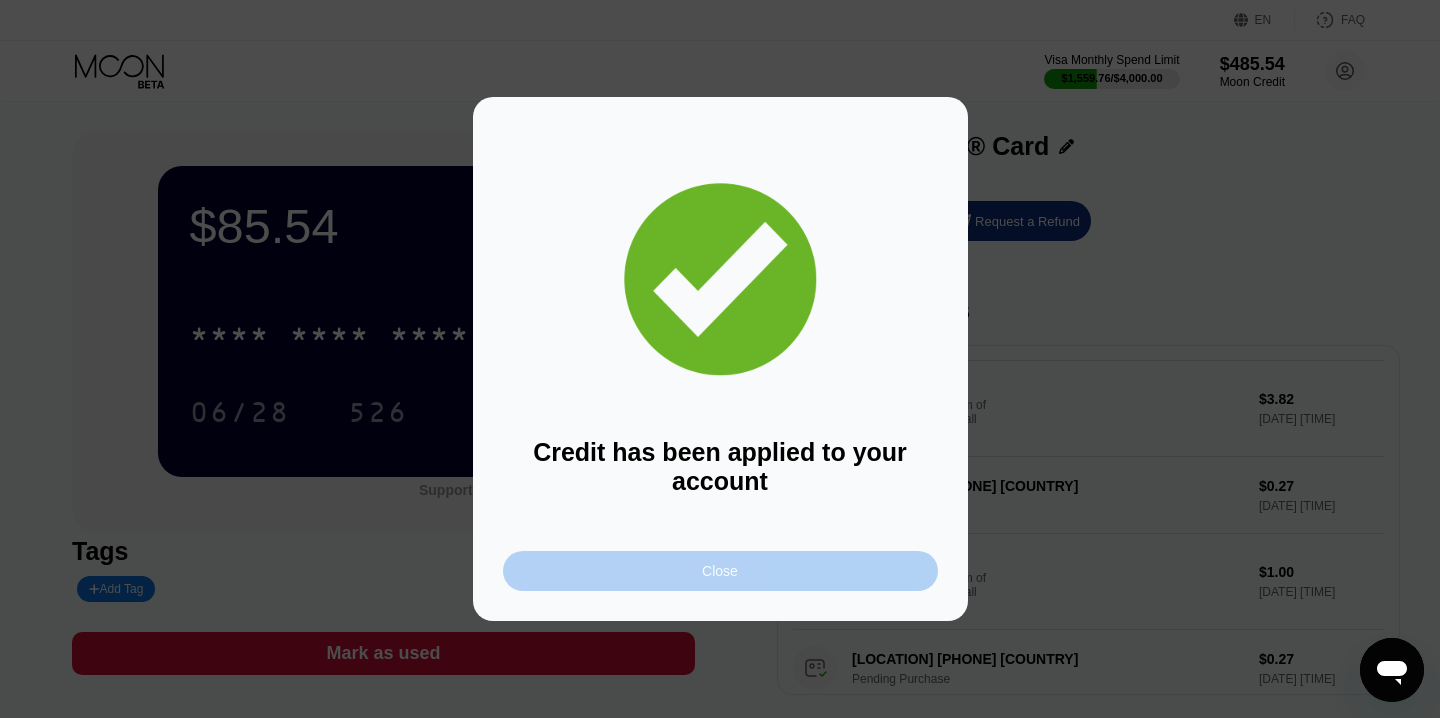 click on "Close" at bounding box center [720, 571] 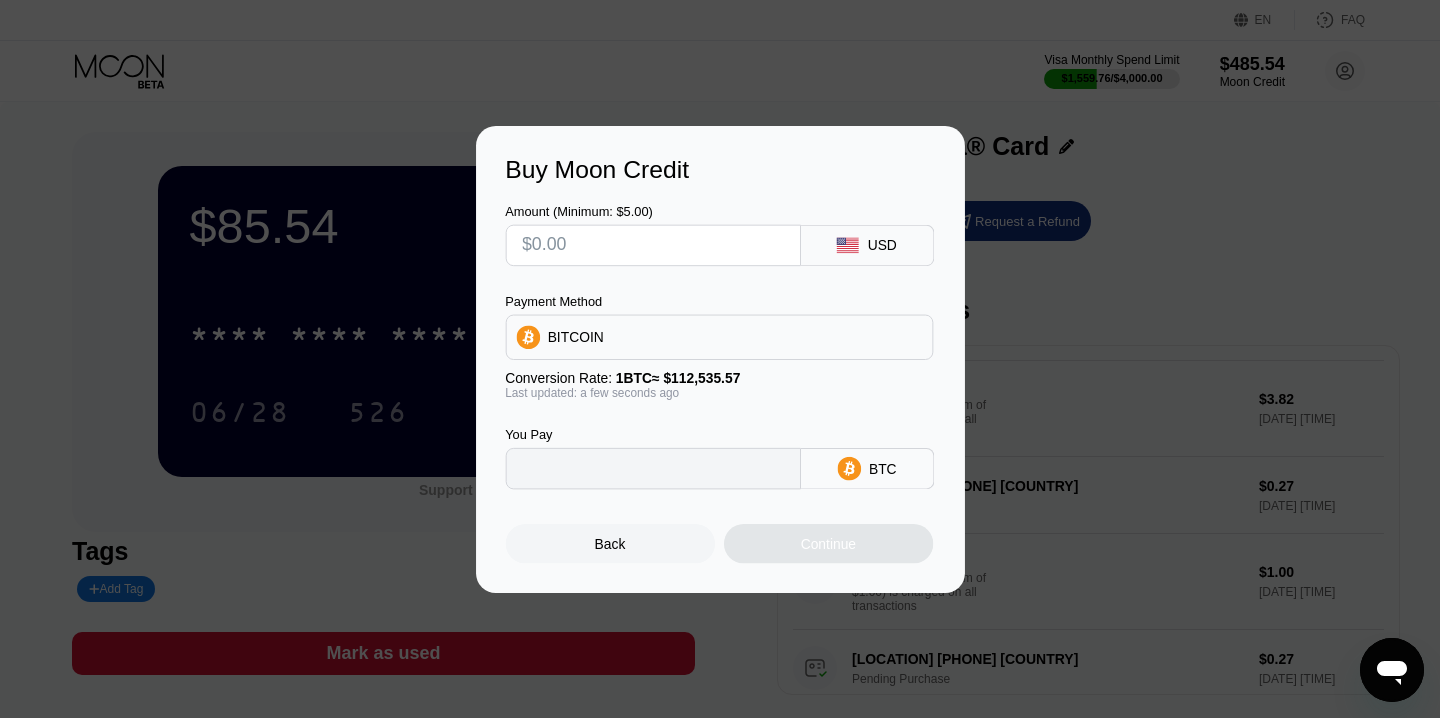 type on "0" 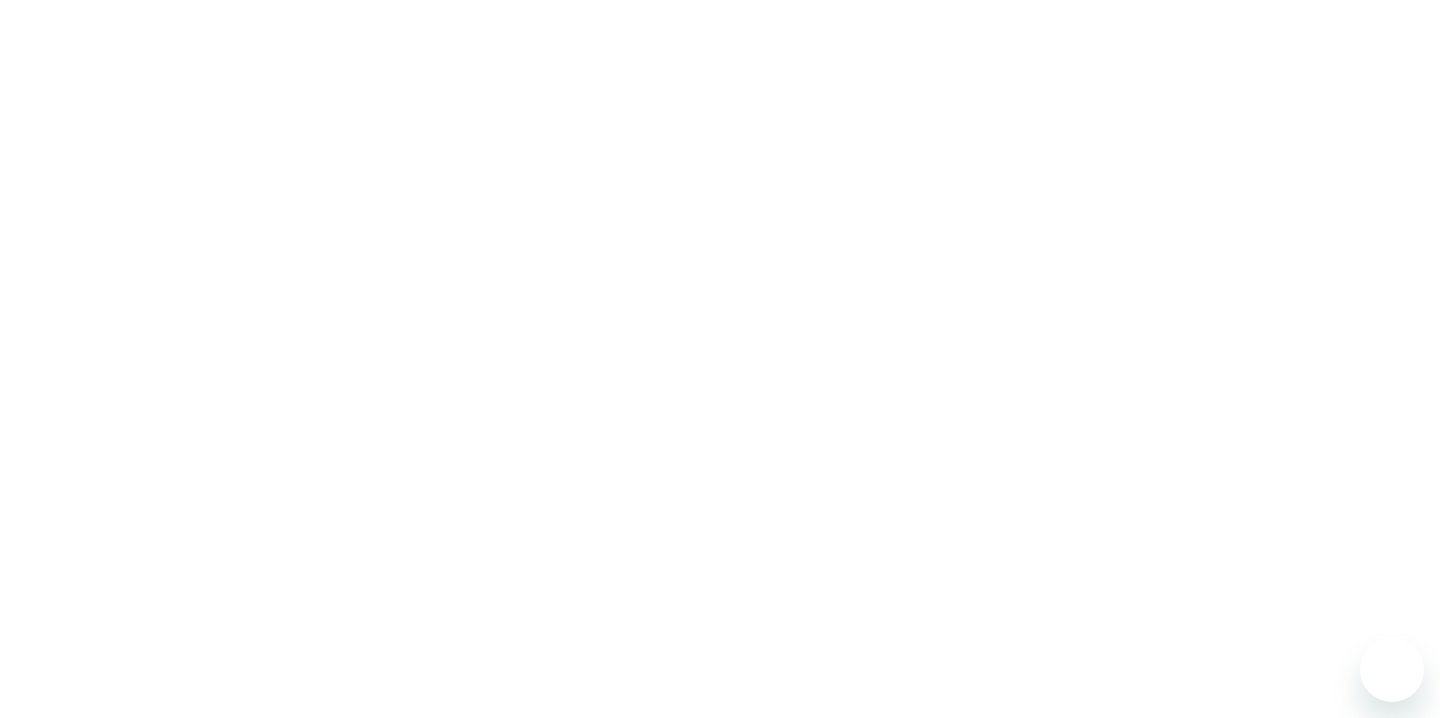 scroll, scrollTop: 0, scrollLeft: 0, axis: both 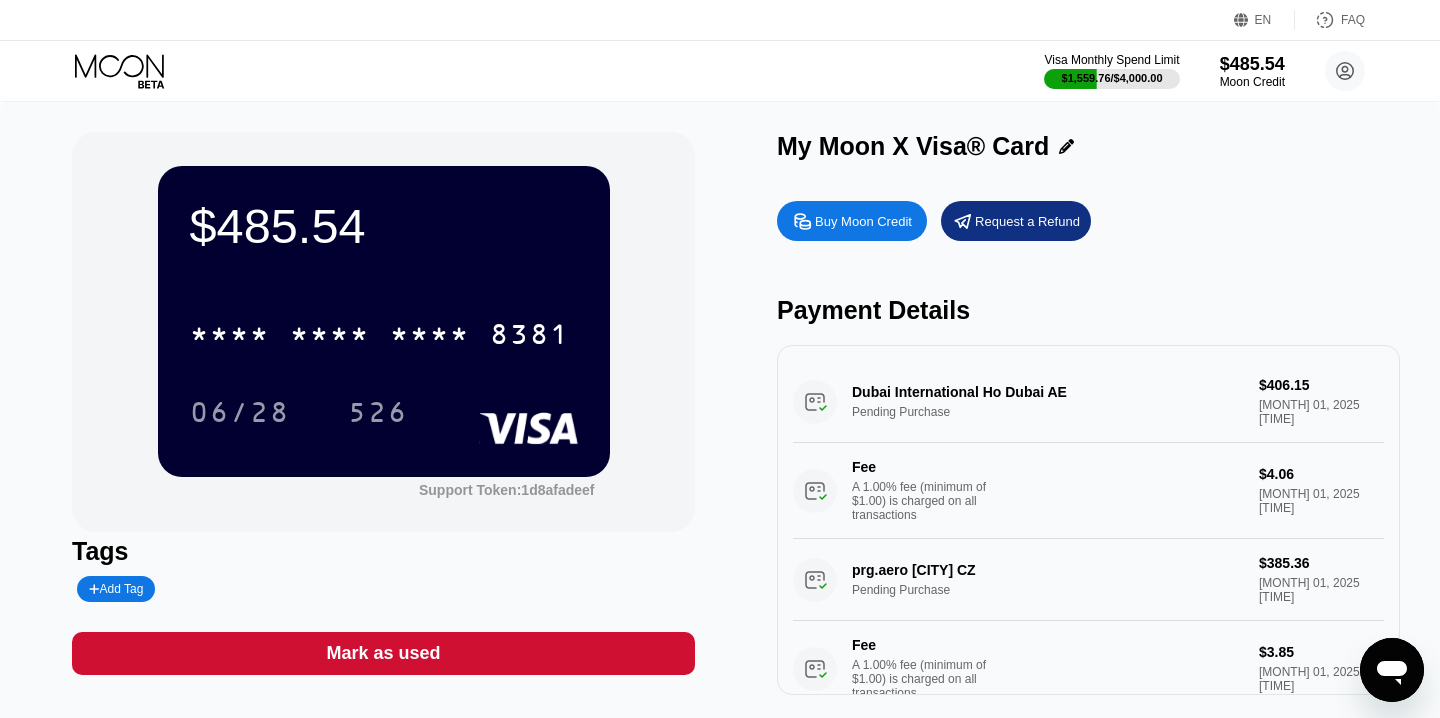 click on "* * * * * * * * * * * * 8381" at bounding box center [384, 328] 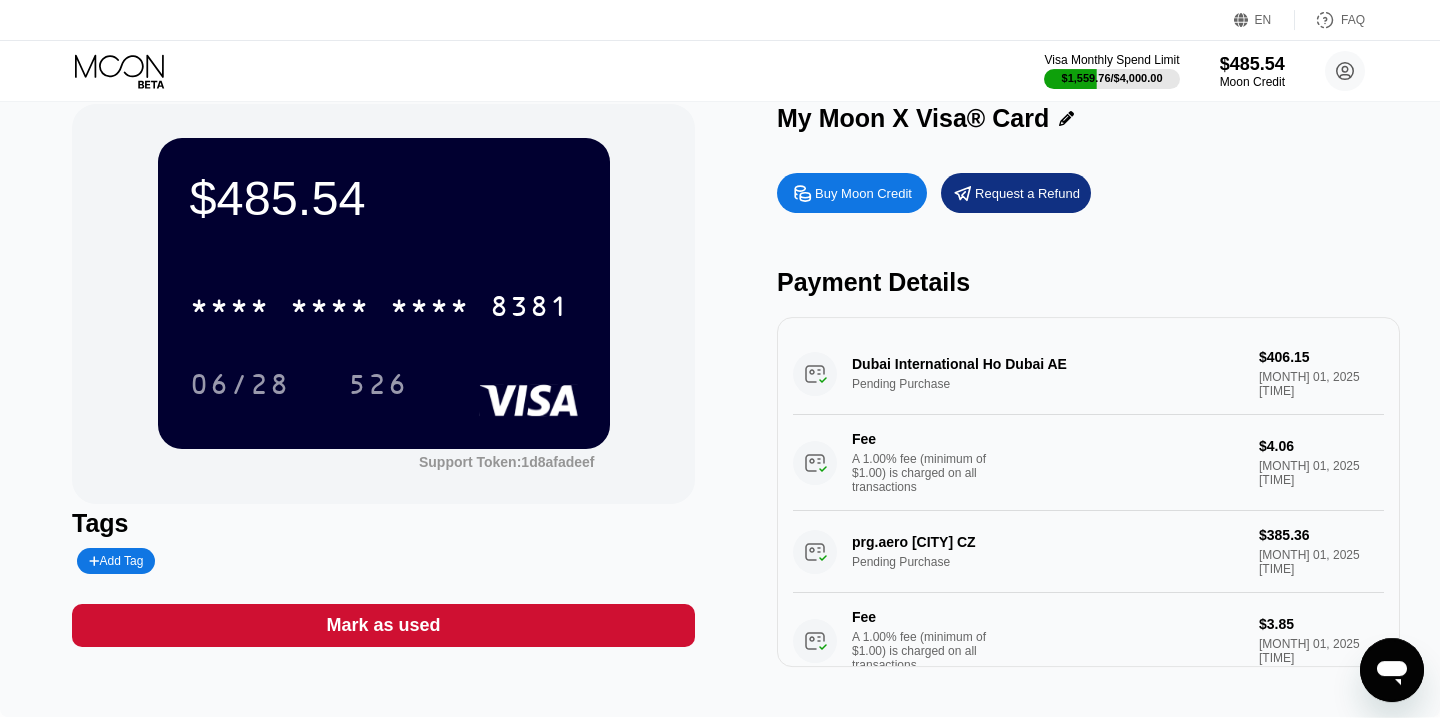 scroll, scrollTop: 0, scrollLeft: 0, axis: both 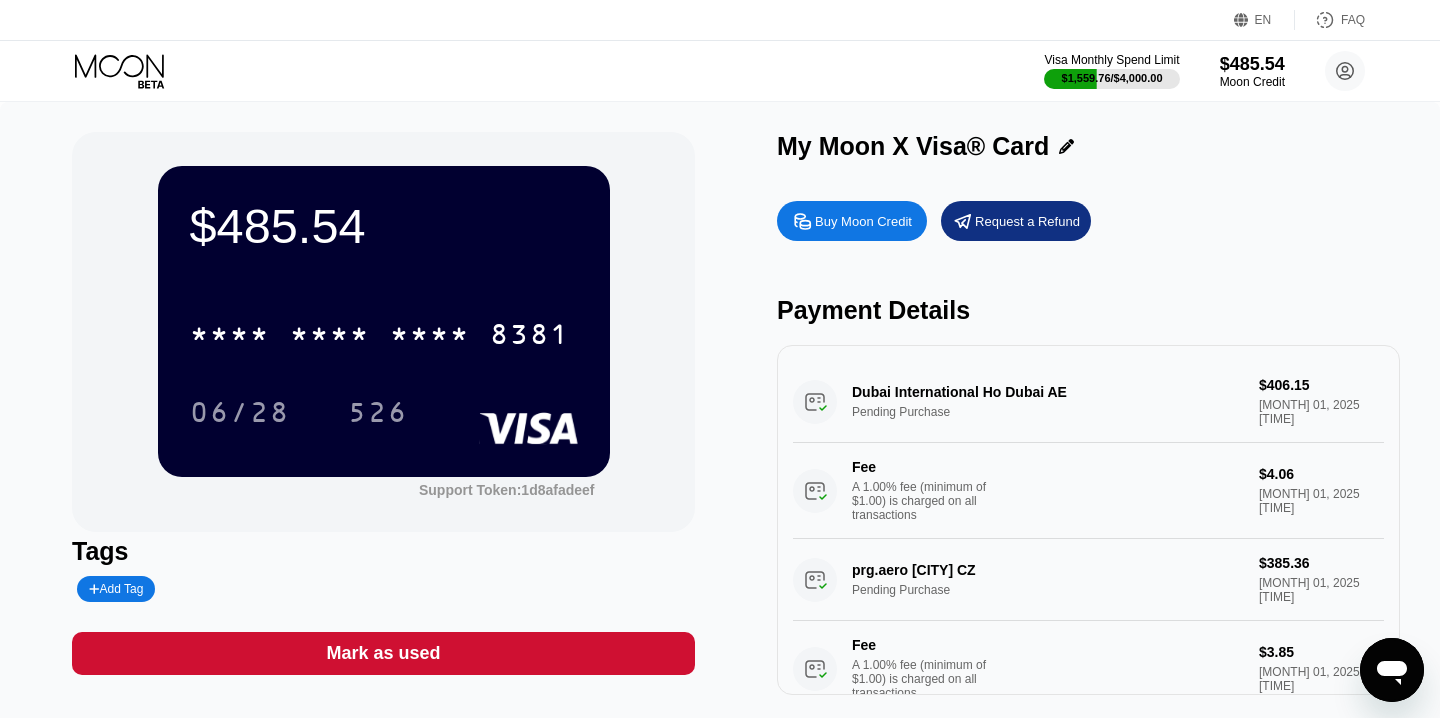 click on "$485.54 * * * * * * * * * * * * 8381 06/28 526" at bounding box center [384, 321] 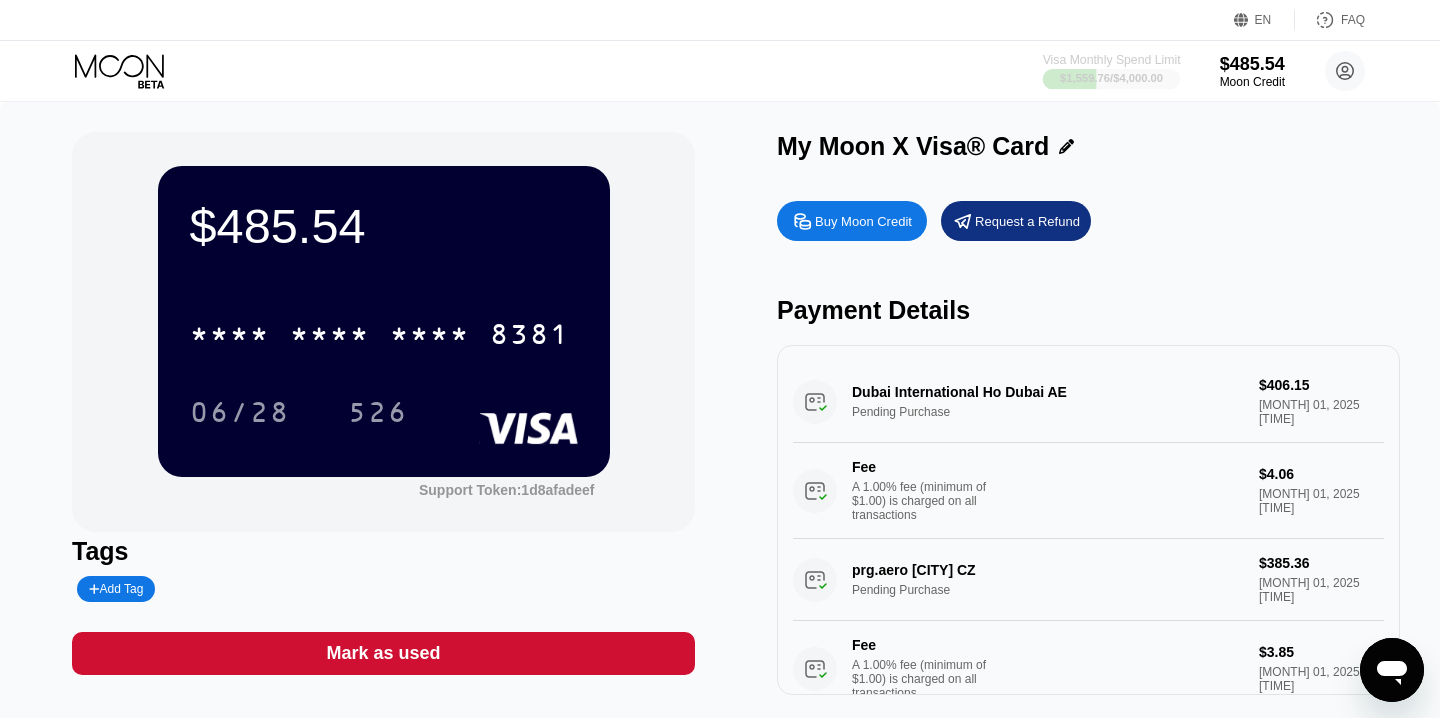 click on "$1,559.76 / $4,000.00" at bounding box center [1112, 78] 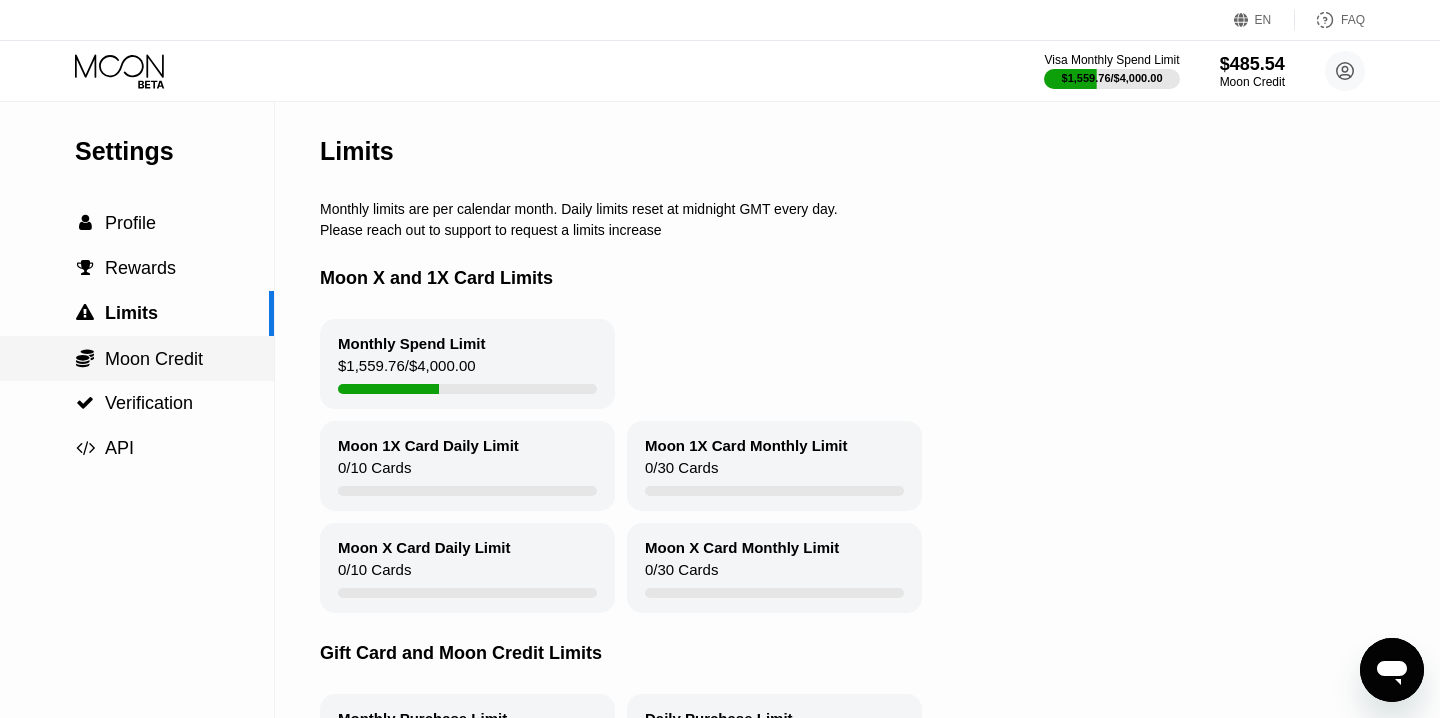 click on "Moon Credit" at bounding box center [154, 359] 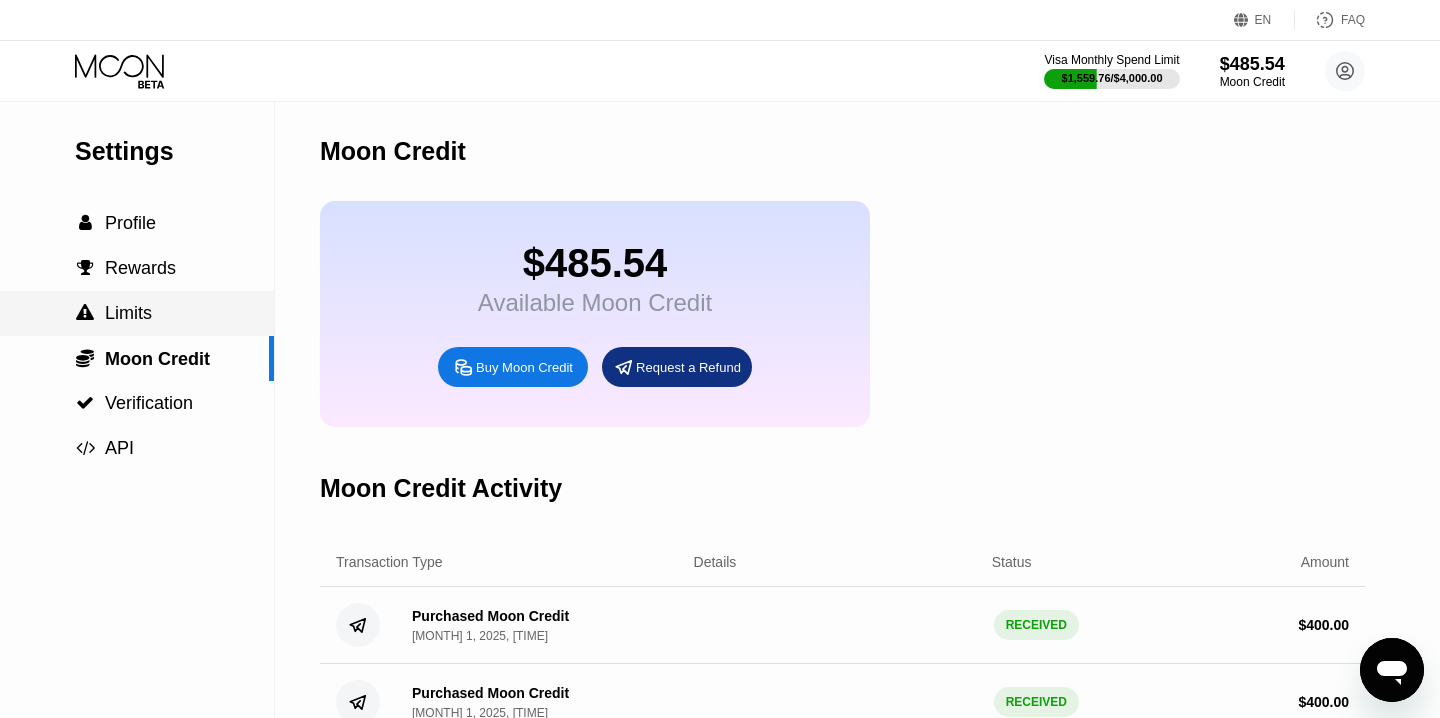 click on "Limits" at bounding box center (128, 313) 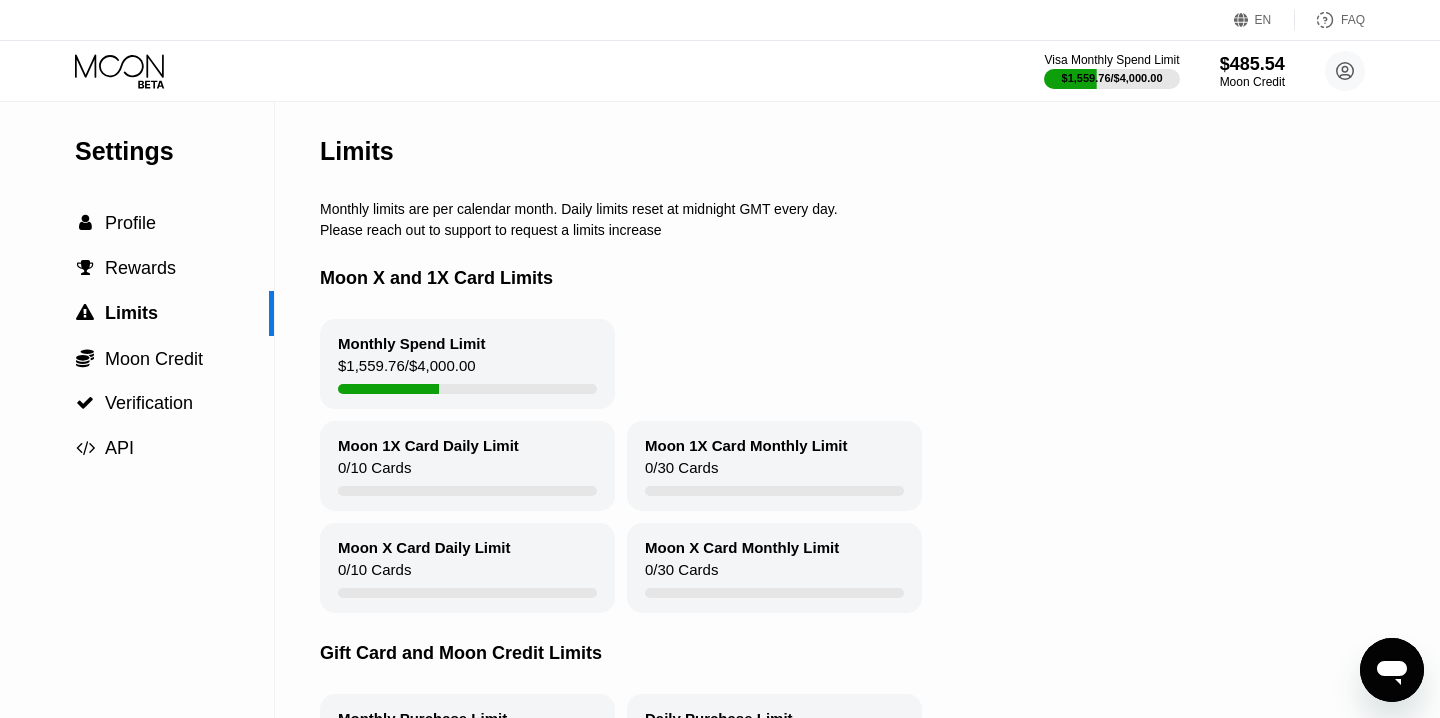 click 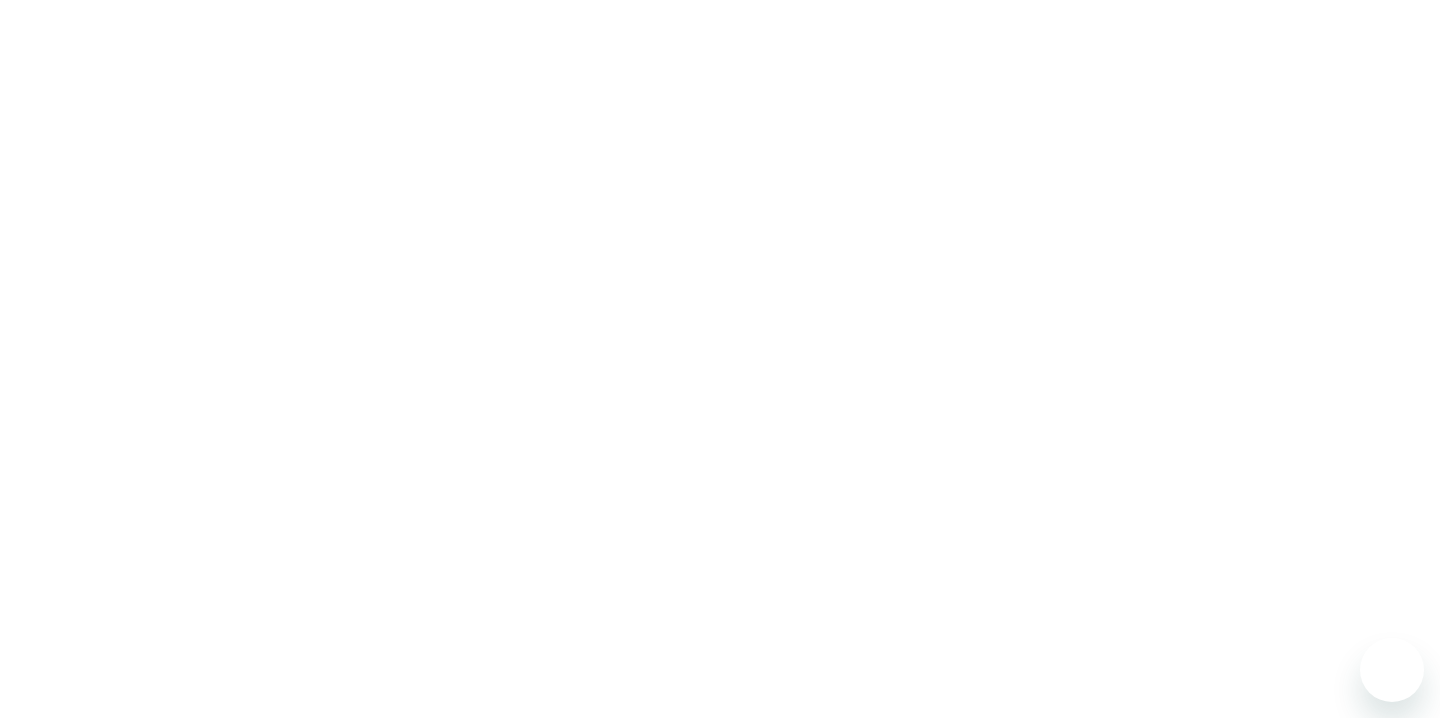 scroll, scrollTop: 0, scrollLeft: 0, axis: both 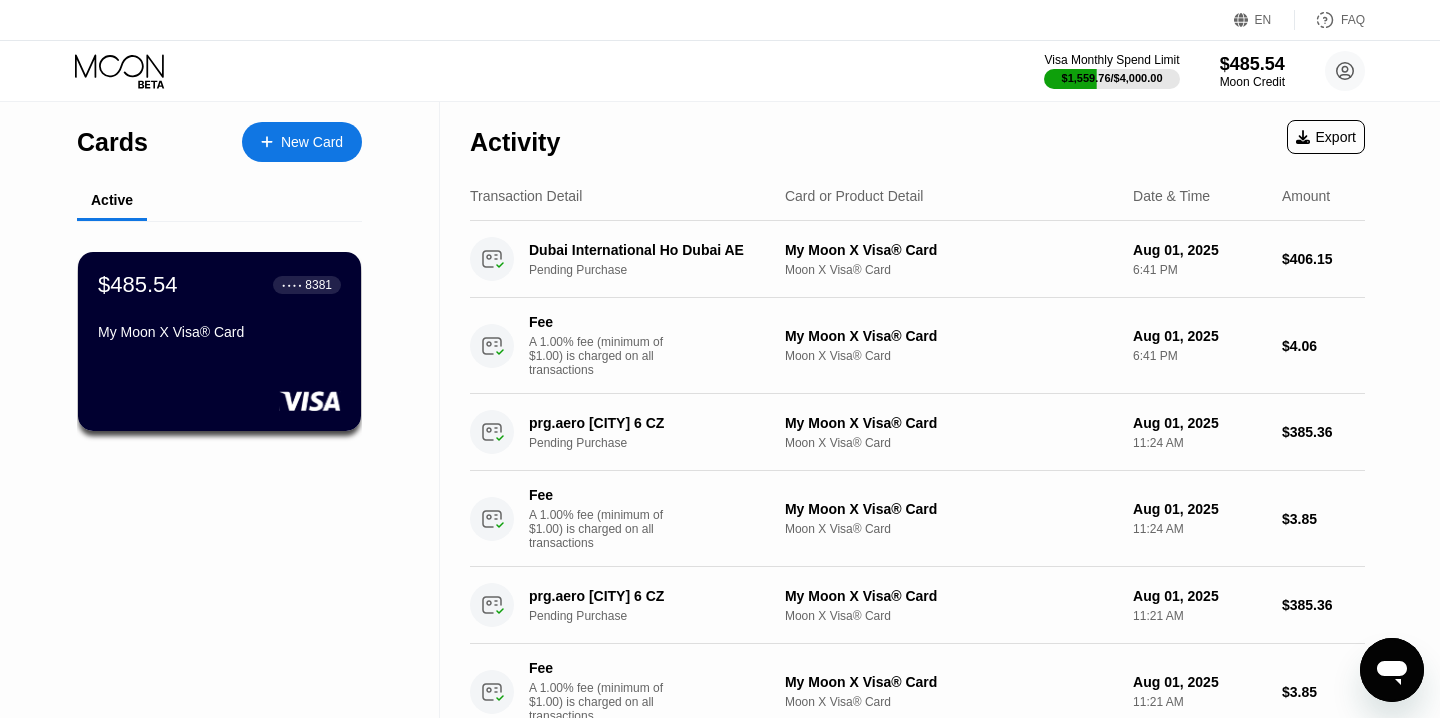 click on "Visa Monthly Spend Limit $1,559.76 / $4,000.00 $485.54 Moon Credit alex@kostyn.cz  Home Settings Support Careers About Us Log out Privacy policy Terms" at bounding box center [720, 71] 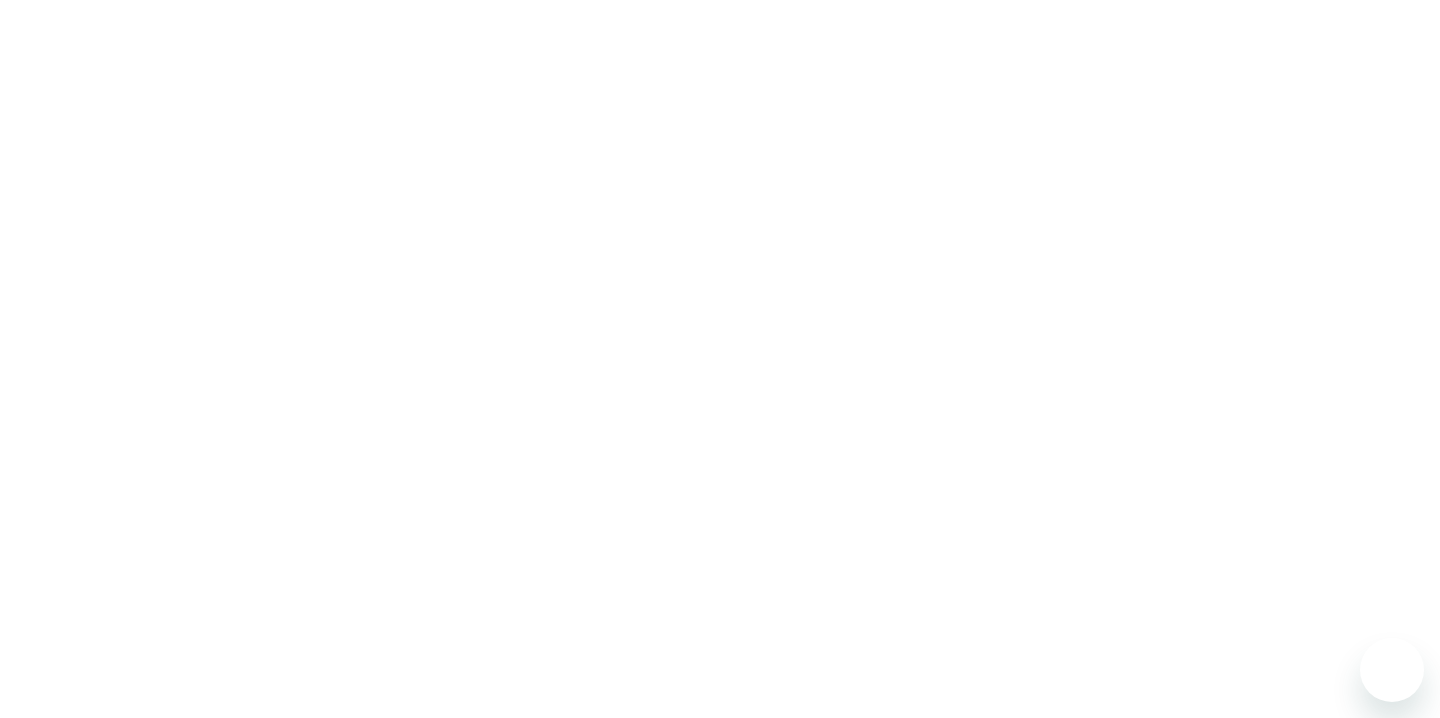 scroll, scrollTop: 0, scrollLeft: 0, axis: both 